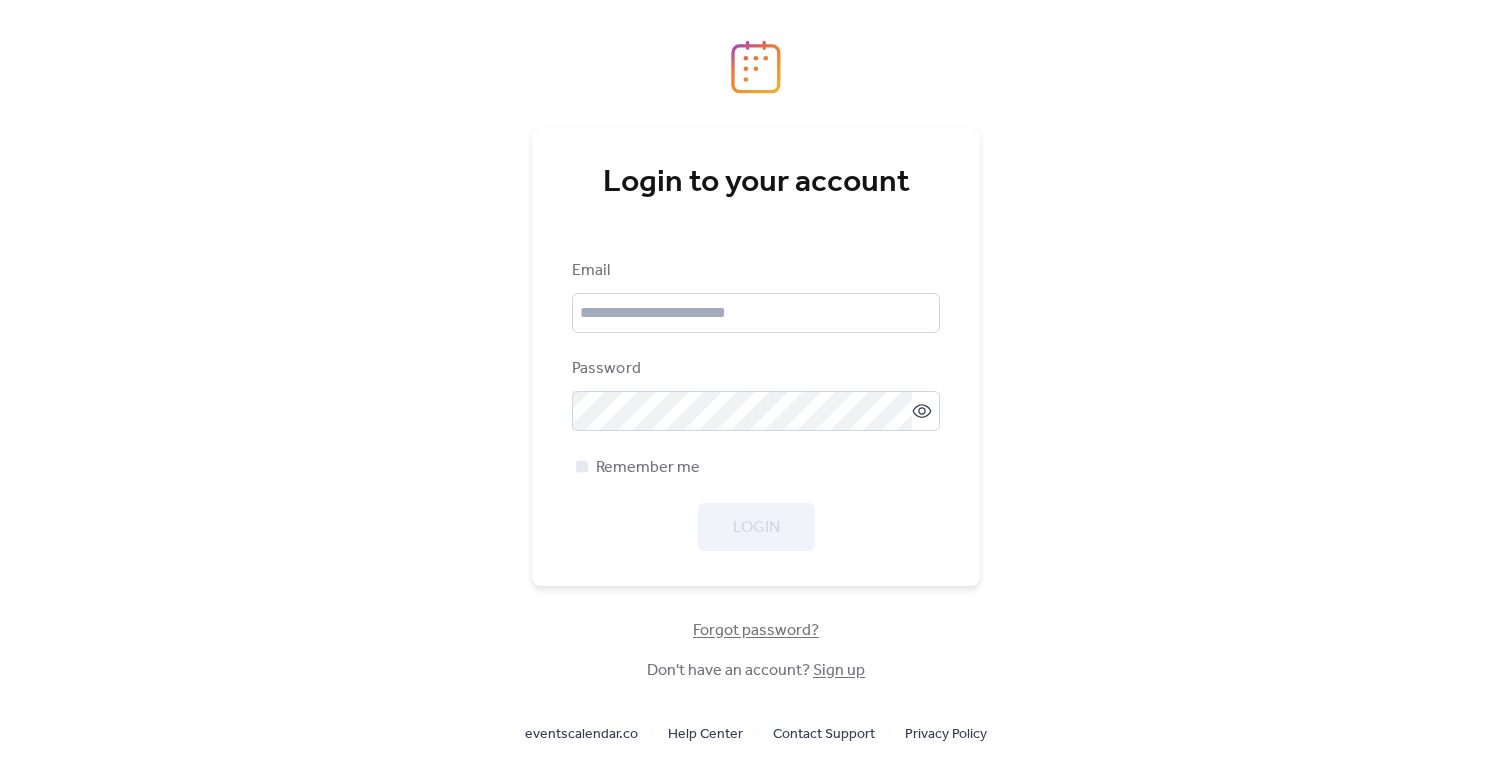 scroll, scrollTop: 0, scrollLeft: 0, axis: both 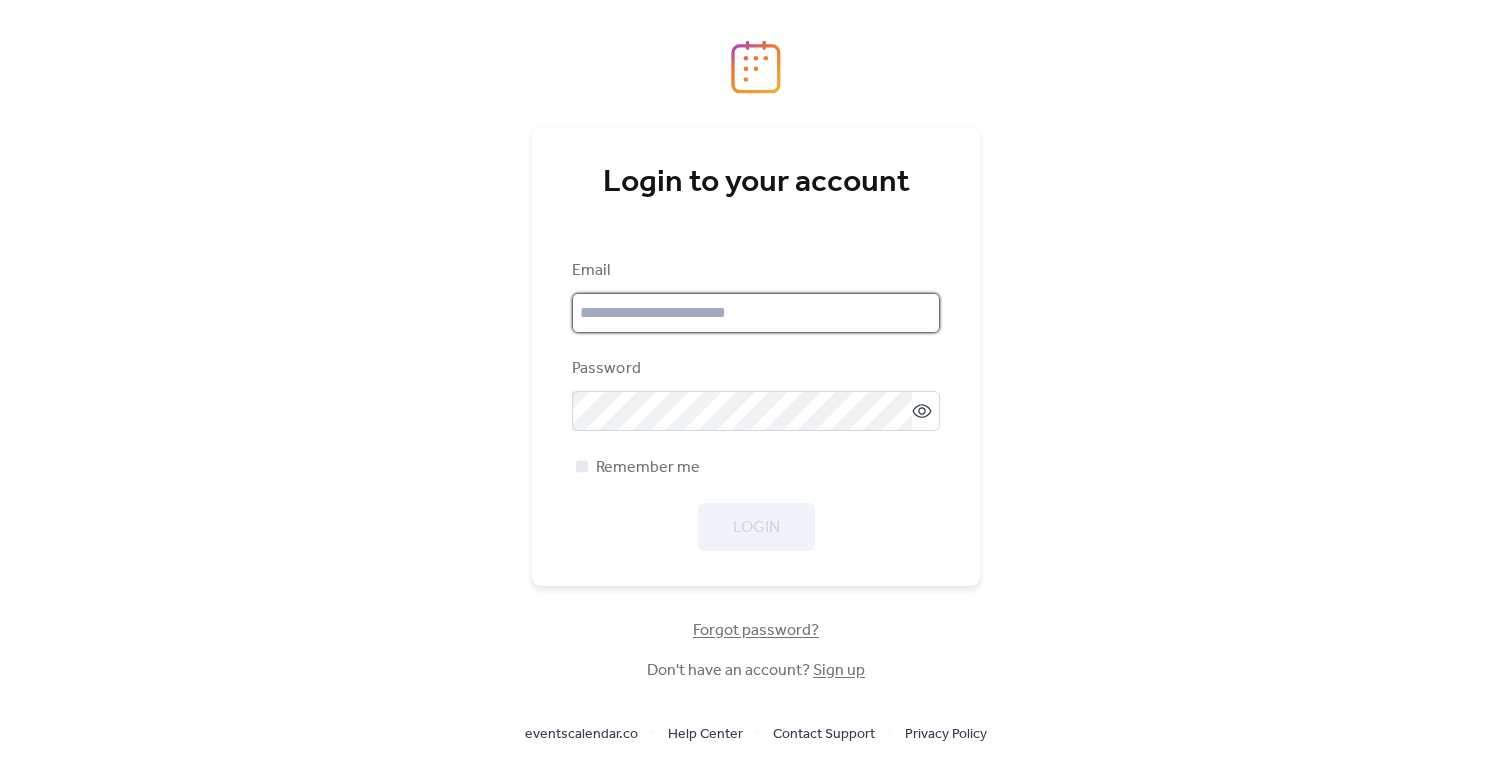 click at bounding box center (756, 313) 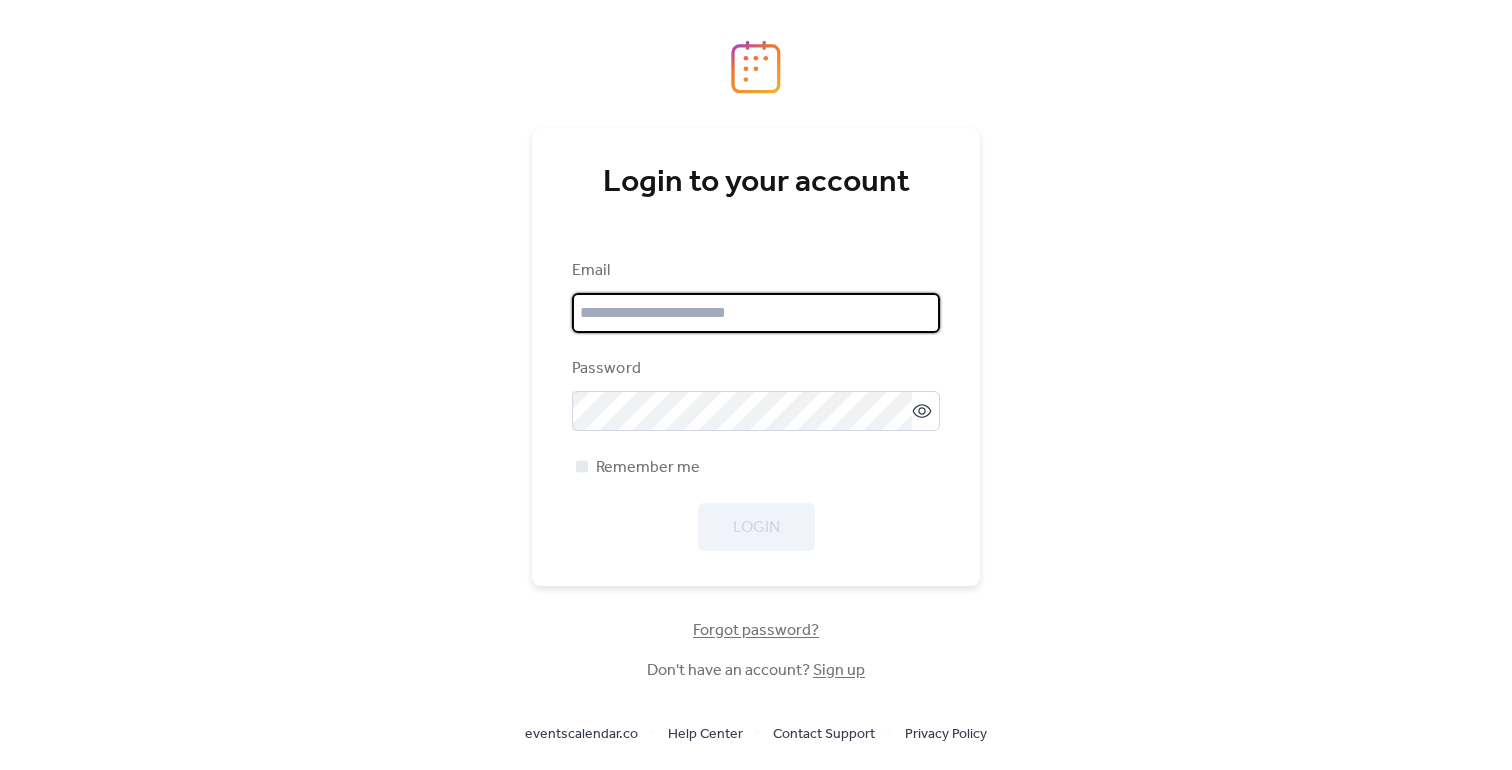 type on "**********" 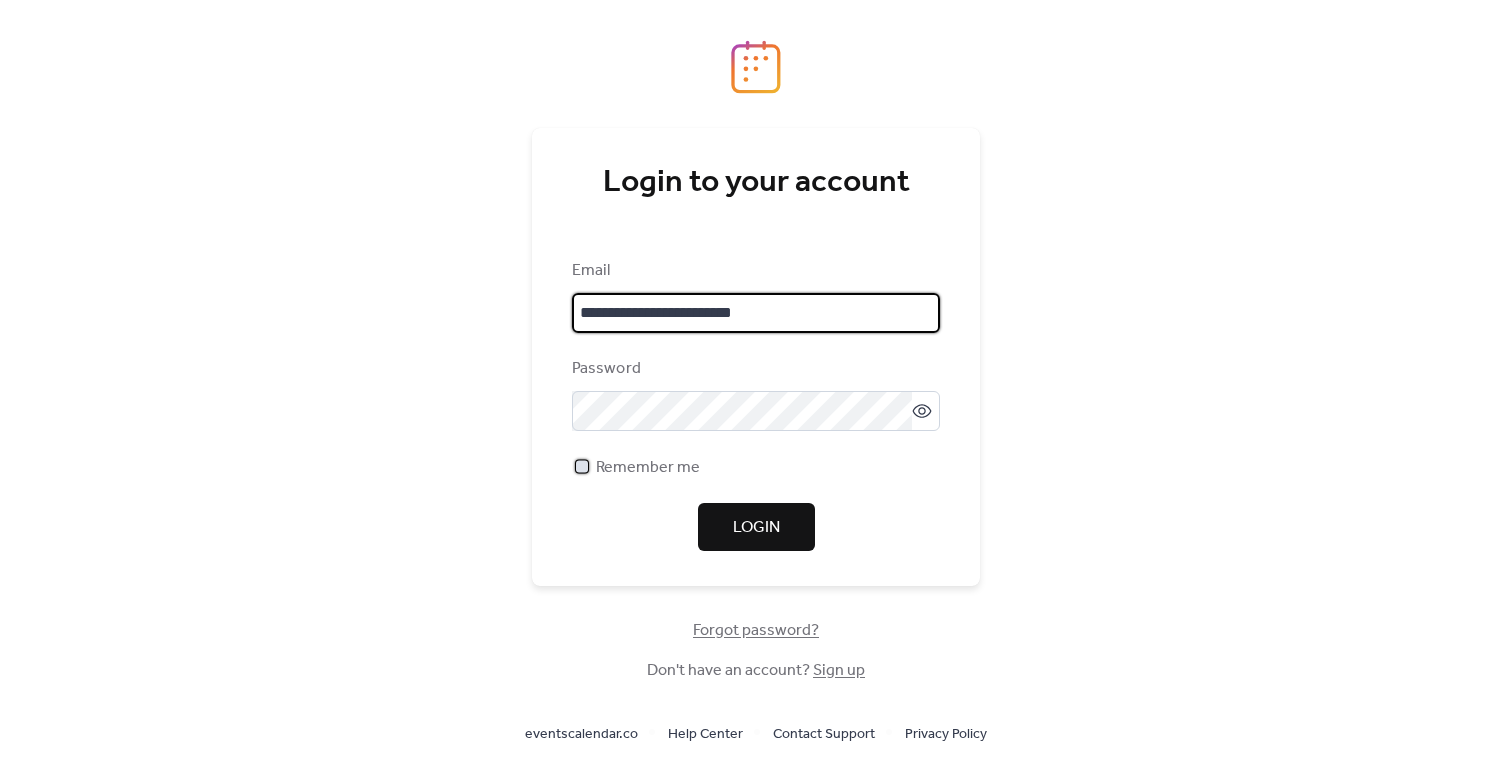 click at bounding box center [582, 466] 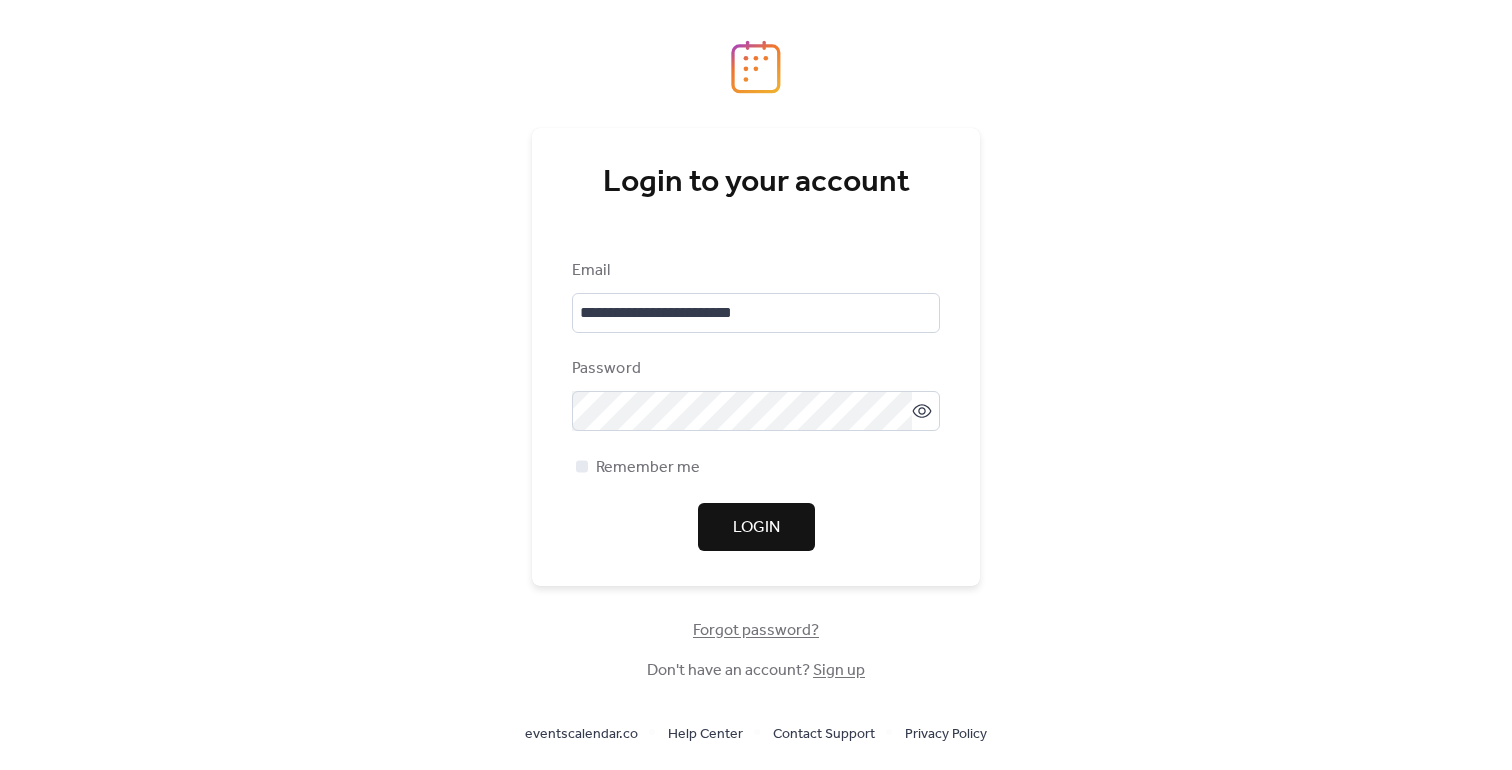 click on "Login" at bounding box center [756, 528] 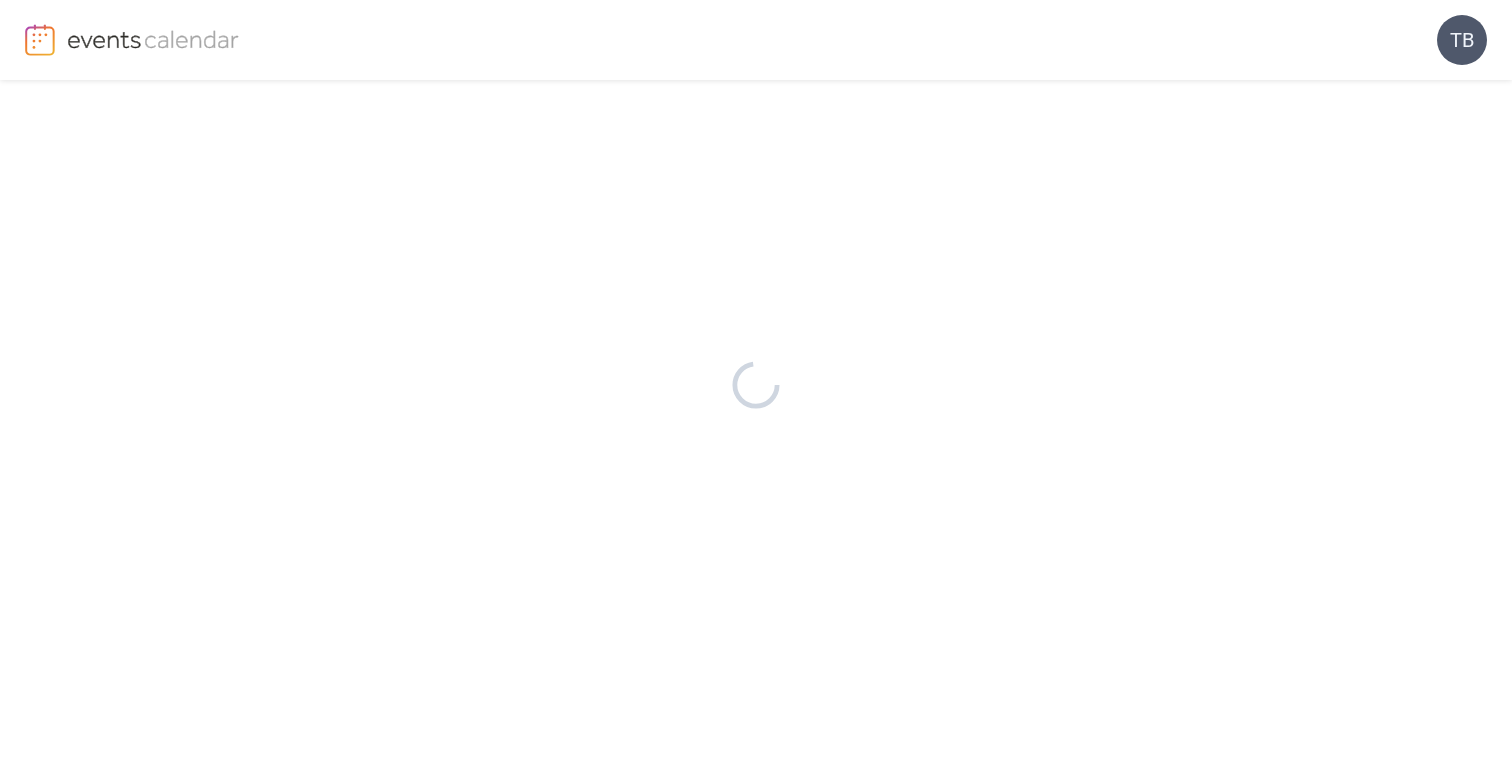 scroll, scrollTop: 0, scrollLeft: 0, axis: both 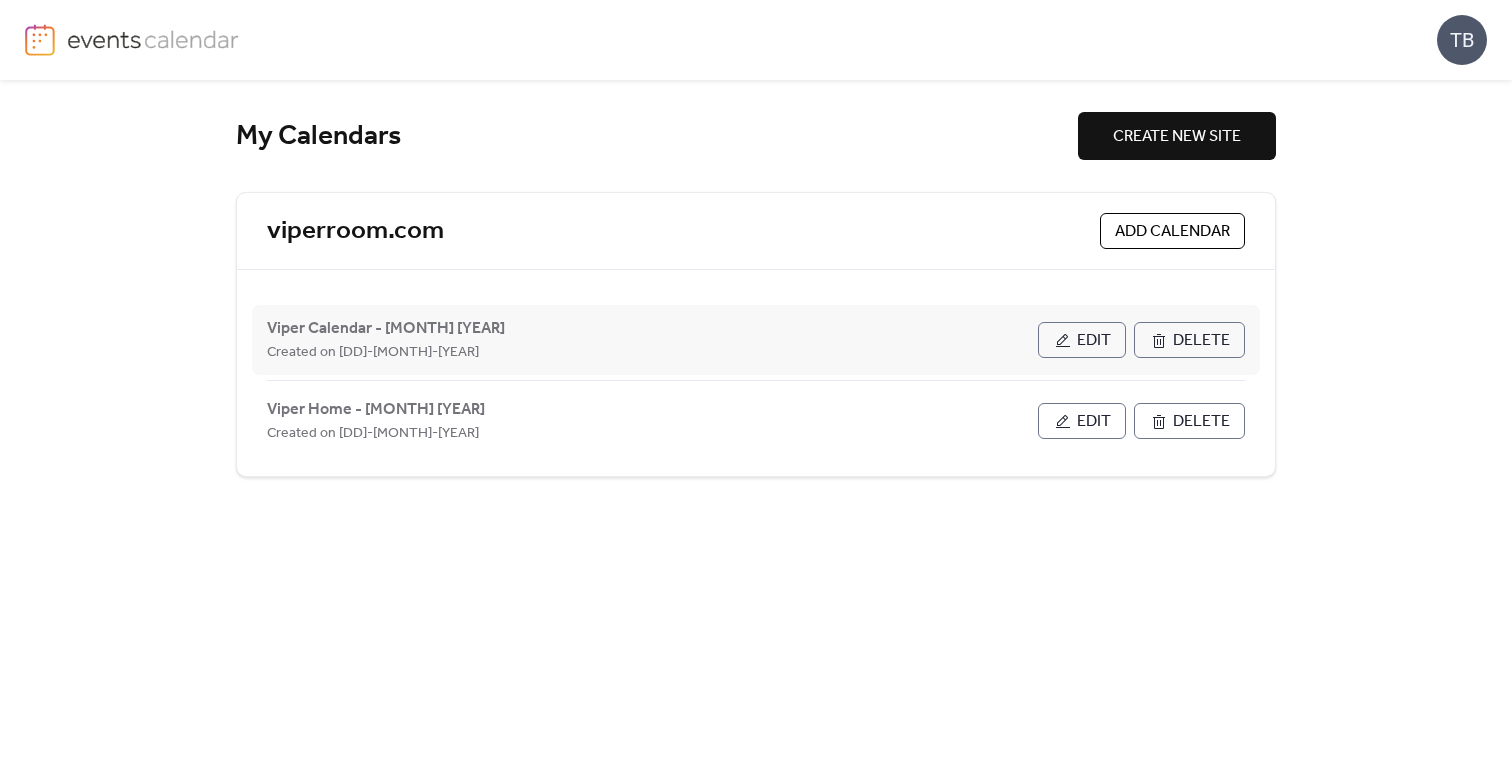 click on "Edit" at bounding box center (1094, 341) 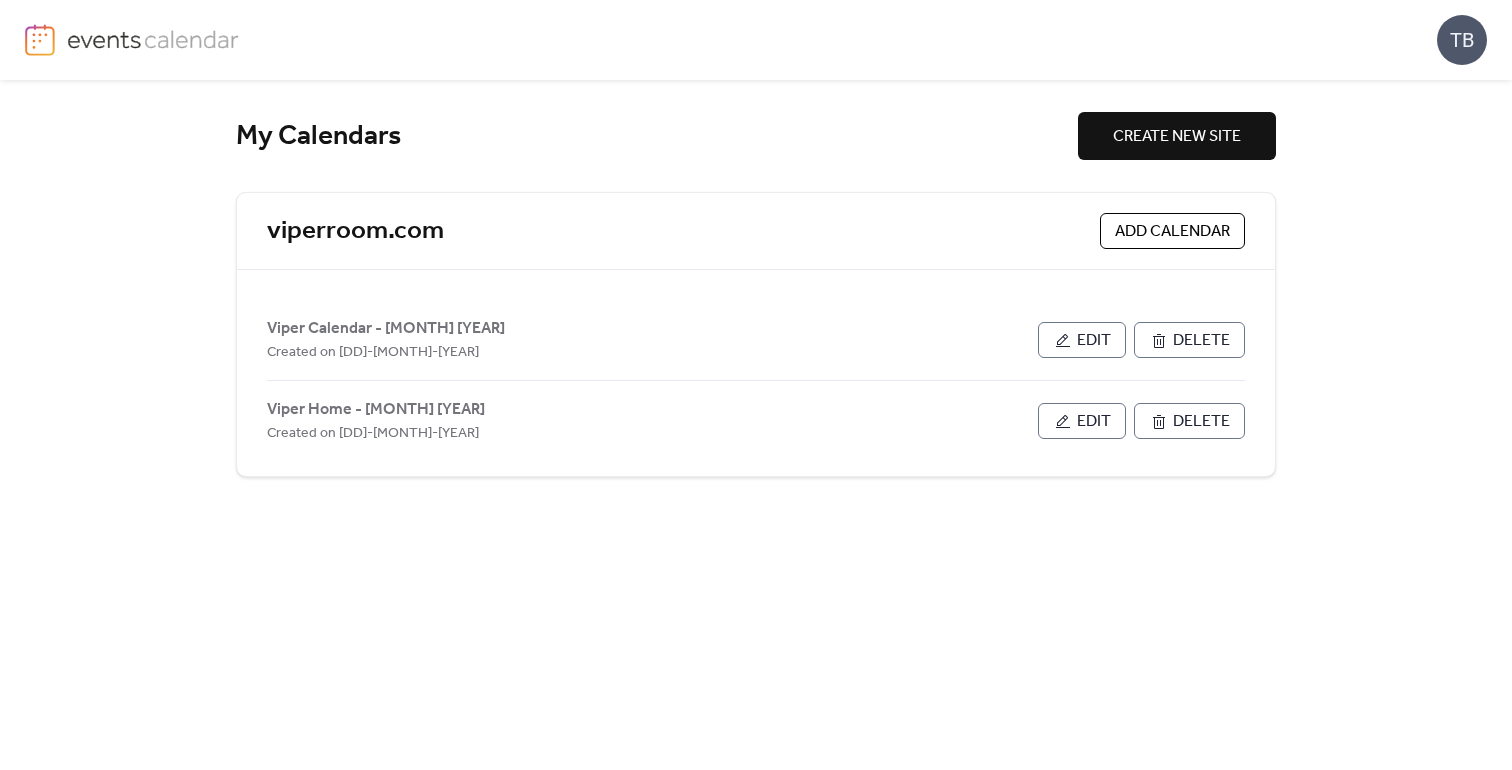 type 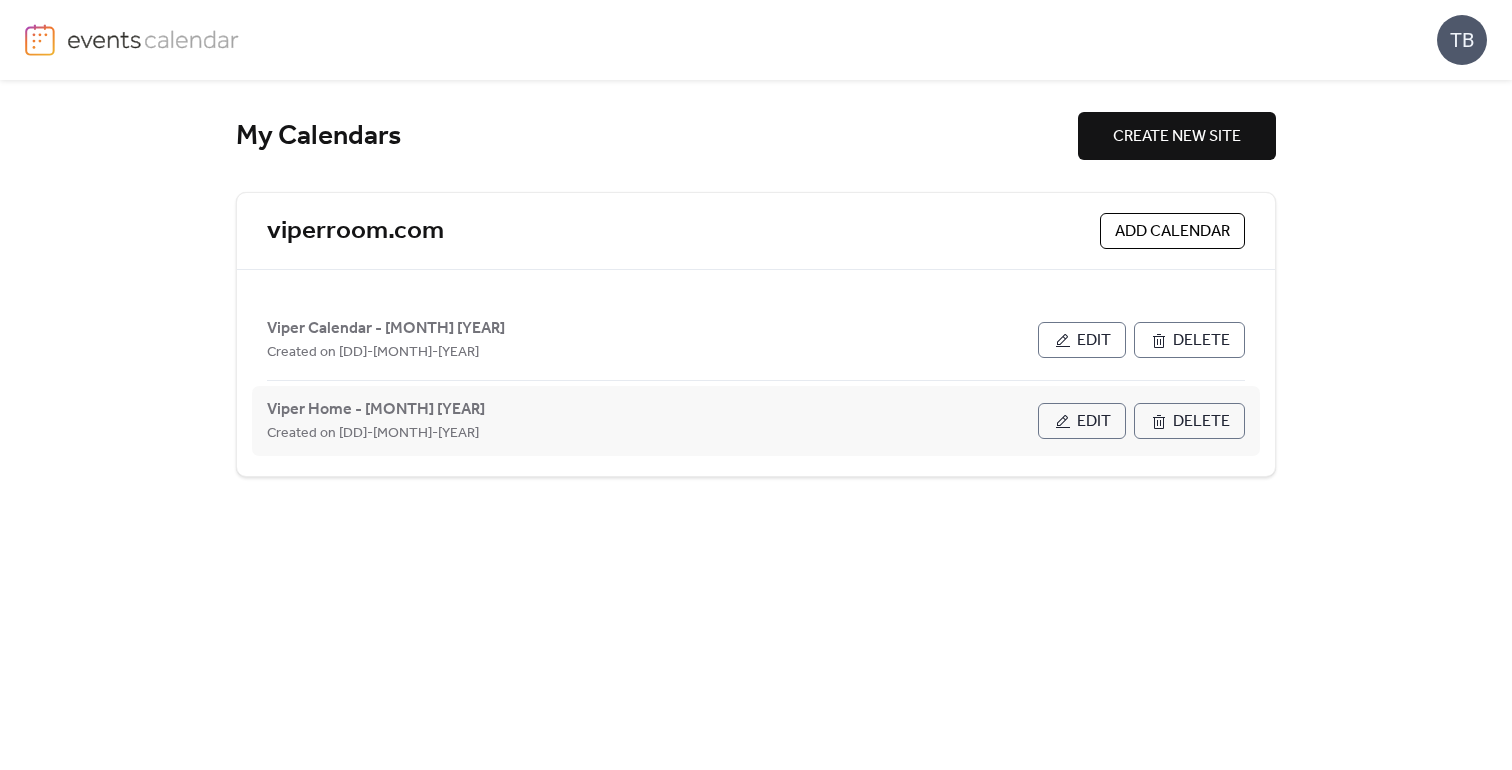 click on "Edit" at bounding box center (1094, 422) 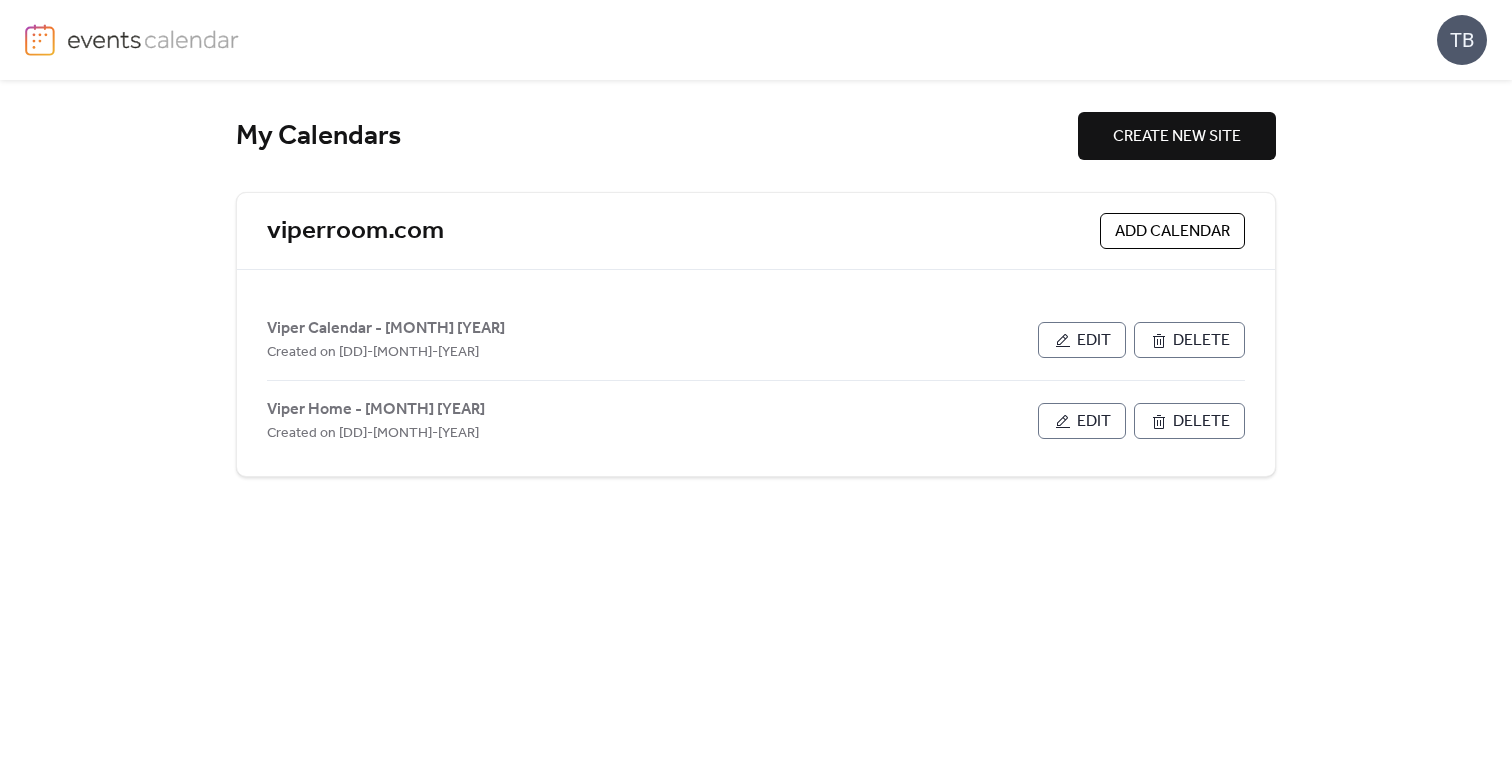 type 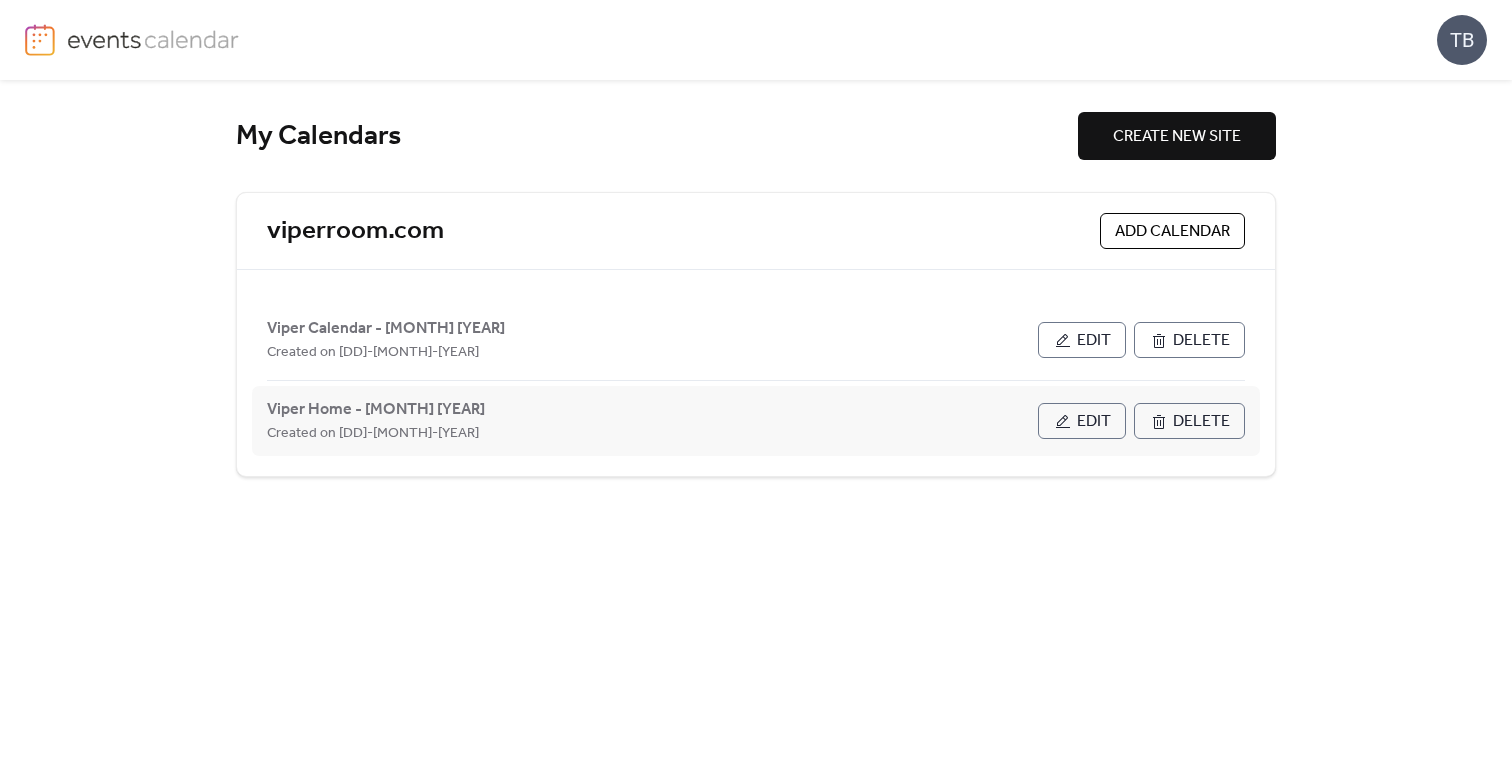 click on "Edit" at bounding box center [1094, 422] 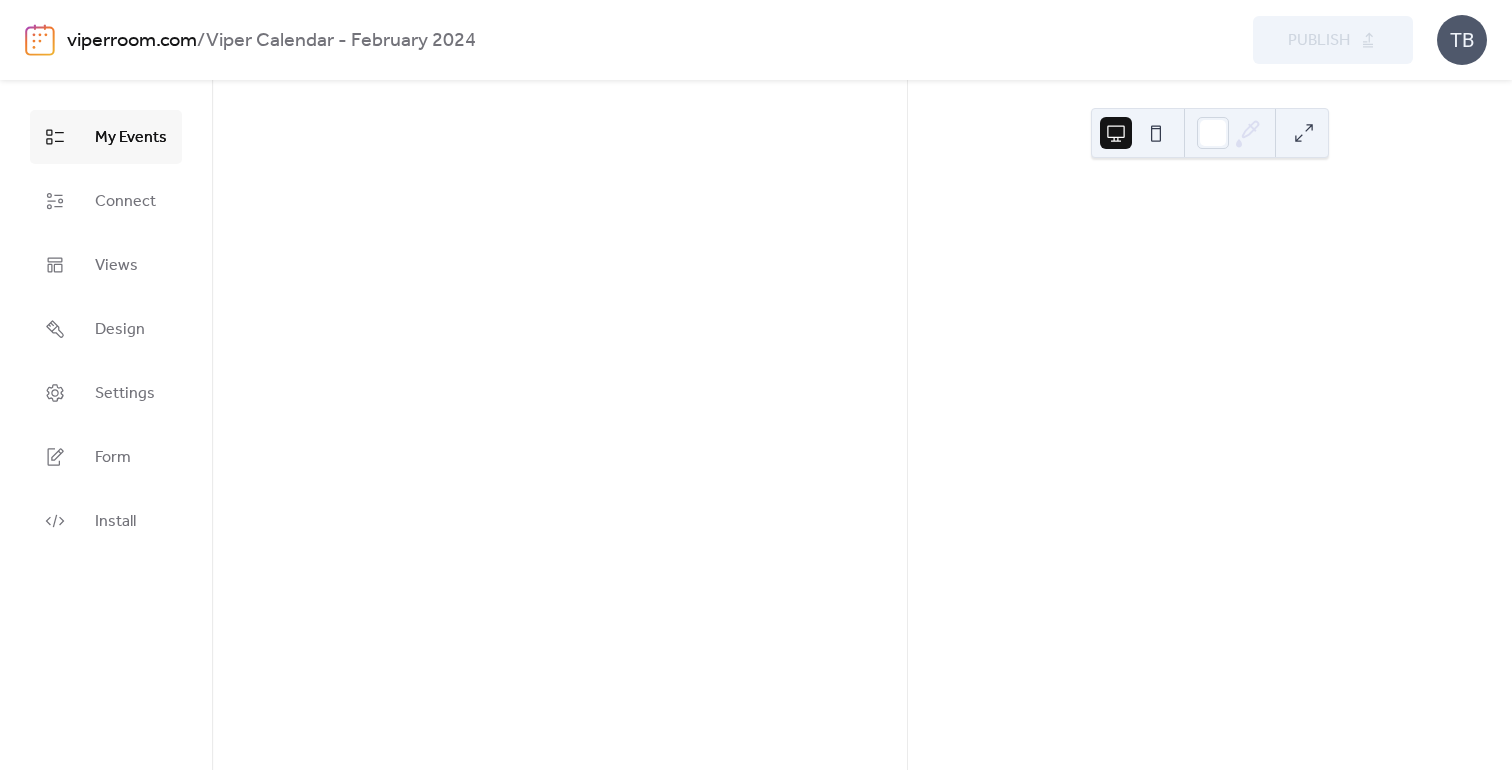 scroll, scrollTop: 0, scrollLeft: 0, axis: both 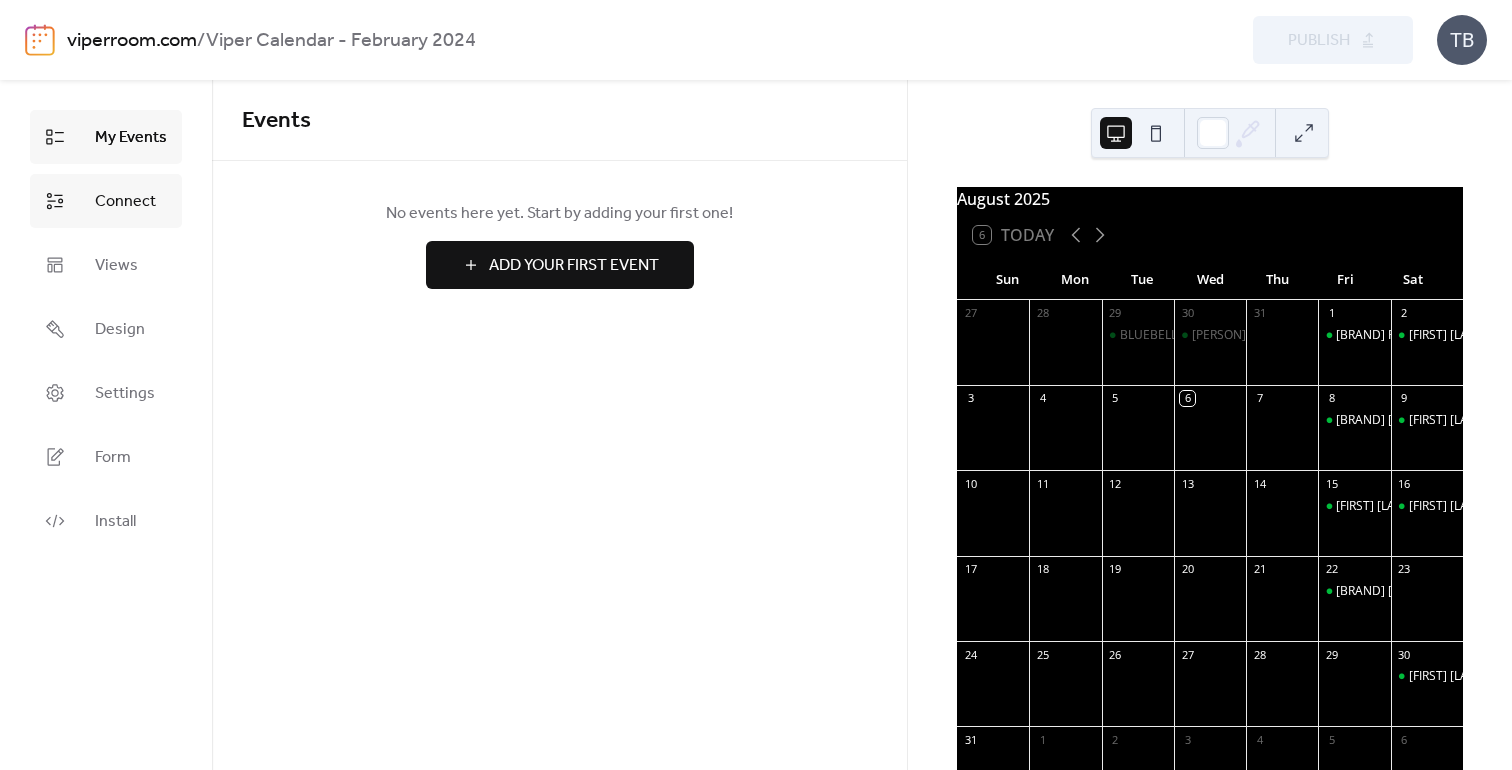 click on "Connect" at bounding box center [125, 202] 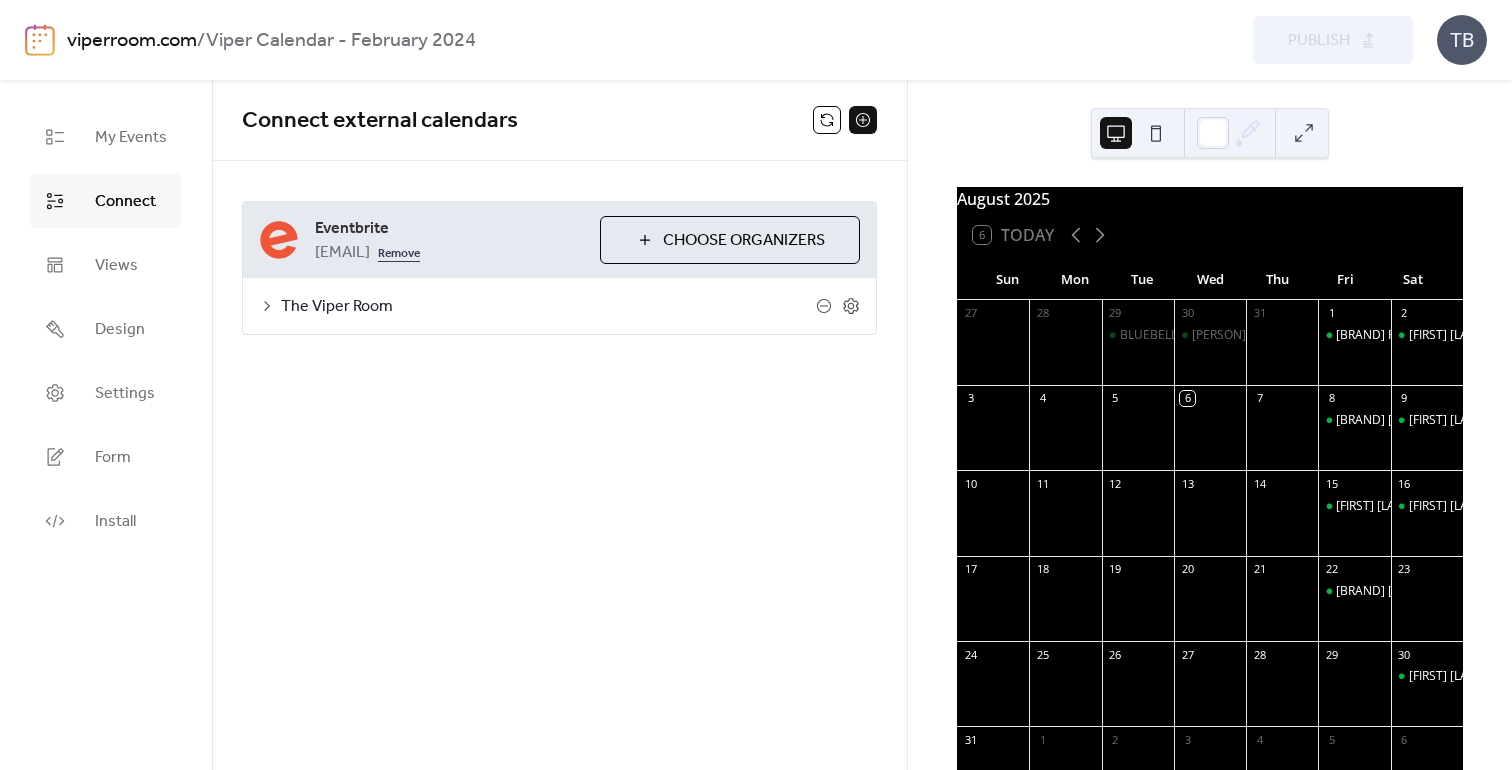 click on "Remove" at bounding box center [399, 252] 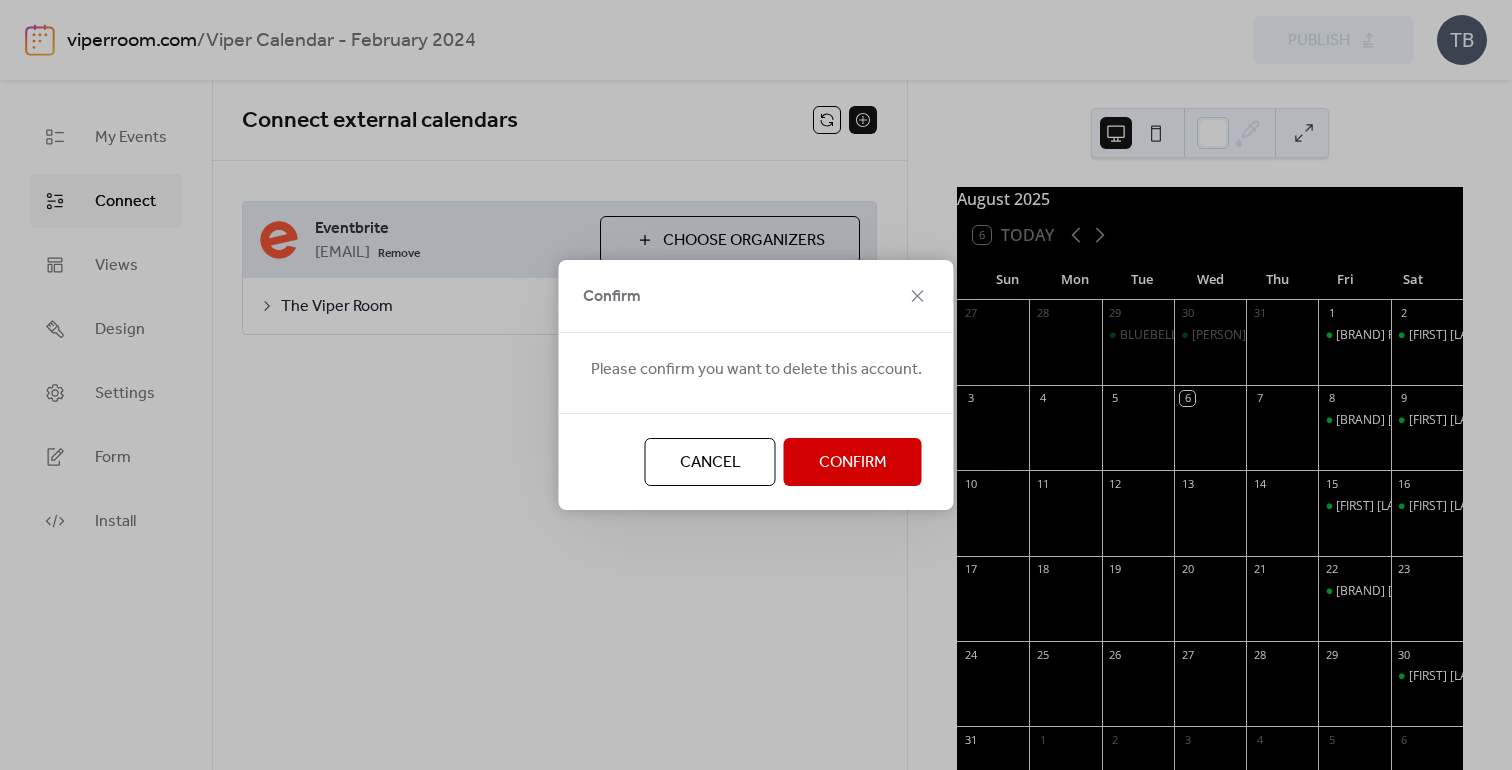 click on "Confirm" at bounding box center (853, 463) 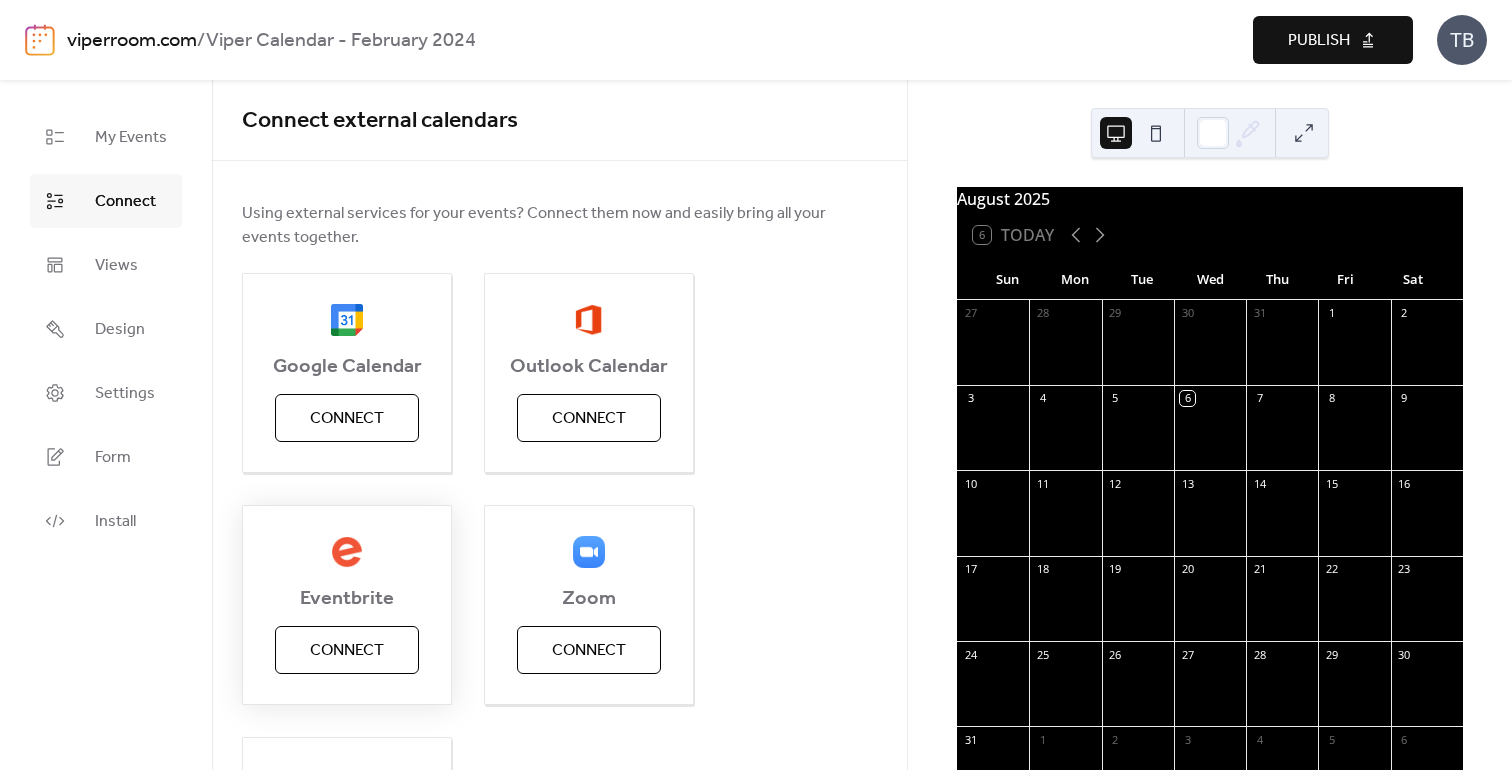 click on "Connect" at bounding box center (347, 651) 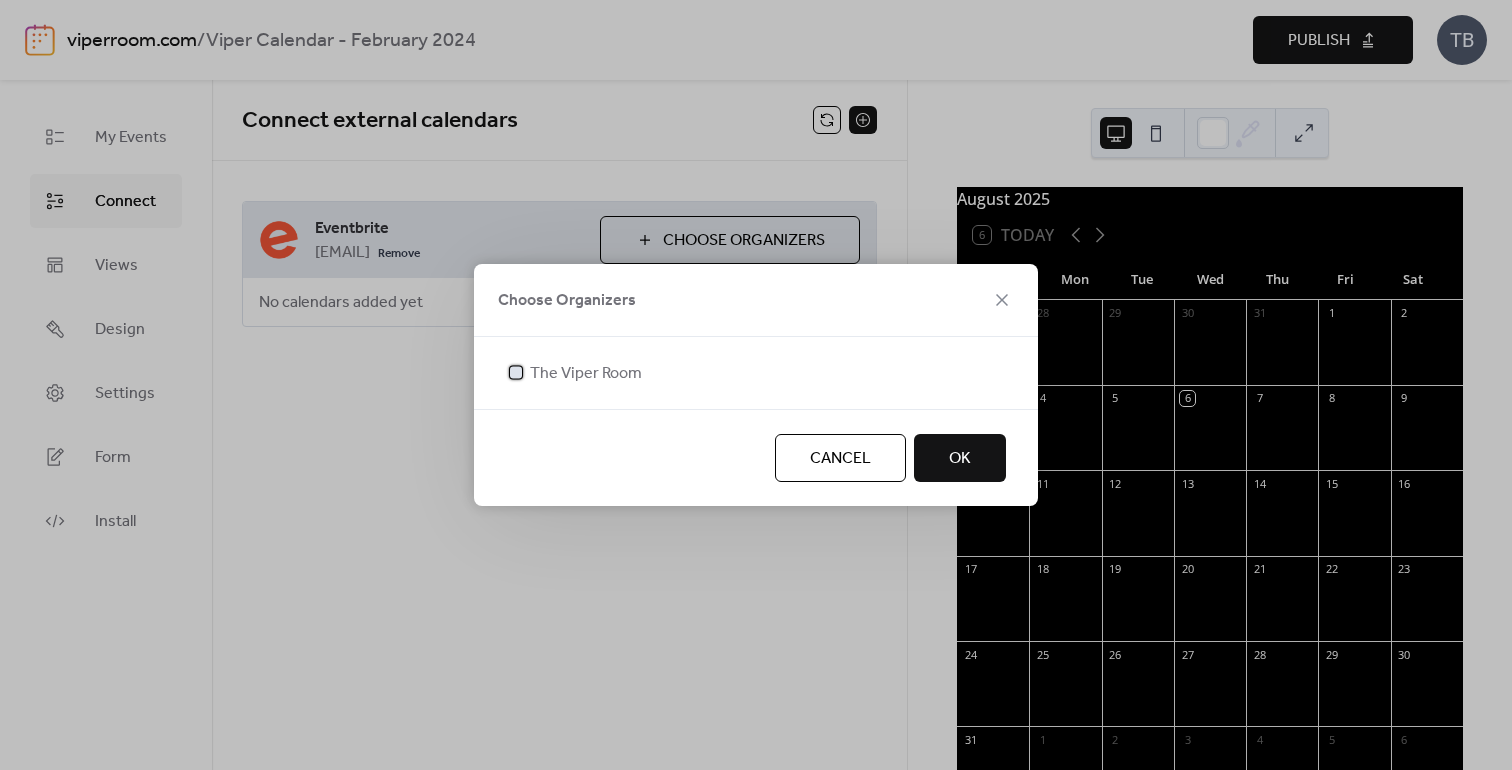 click at bounding box center [516, 372] 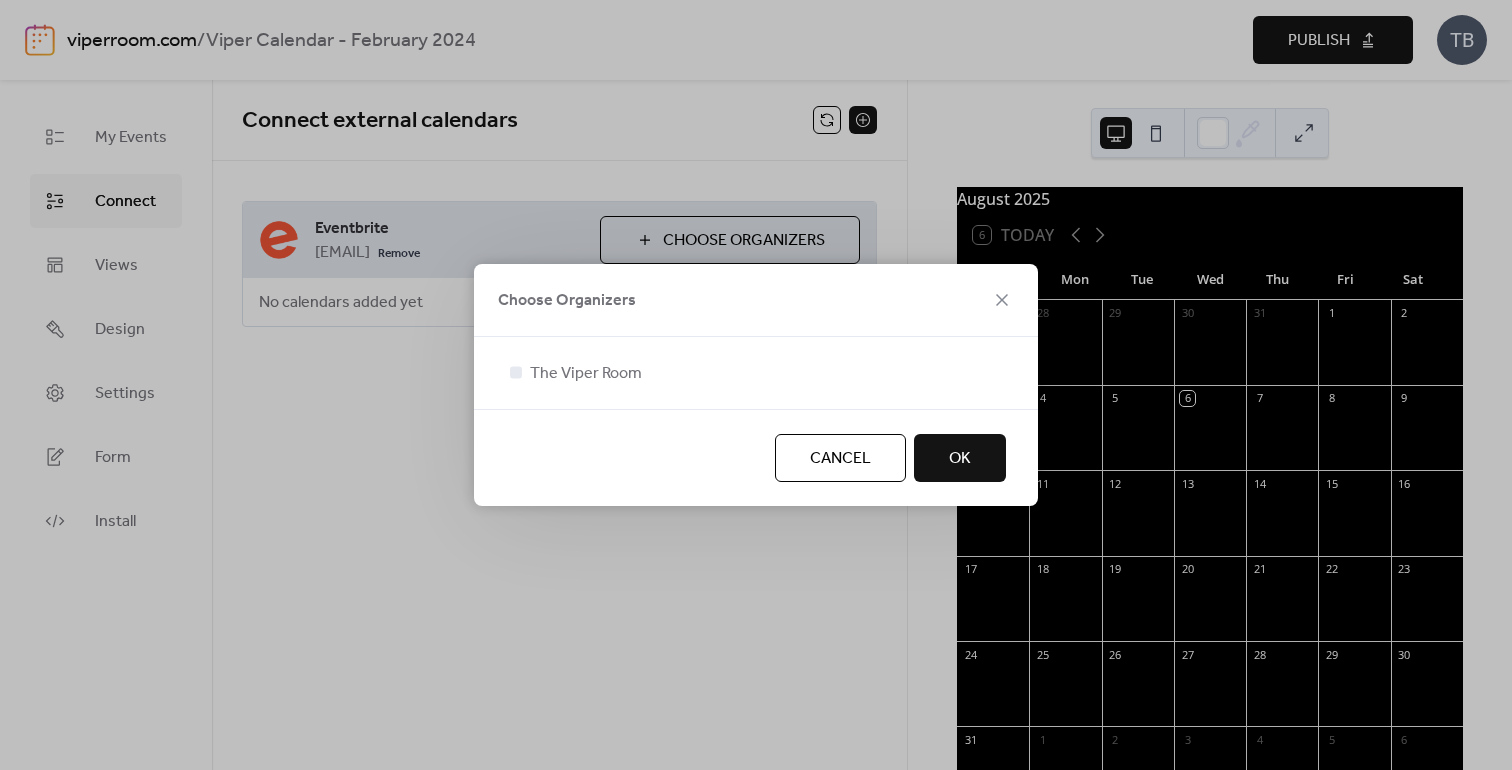click on "OK" at bounding box center (960, 459) 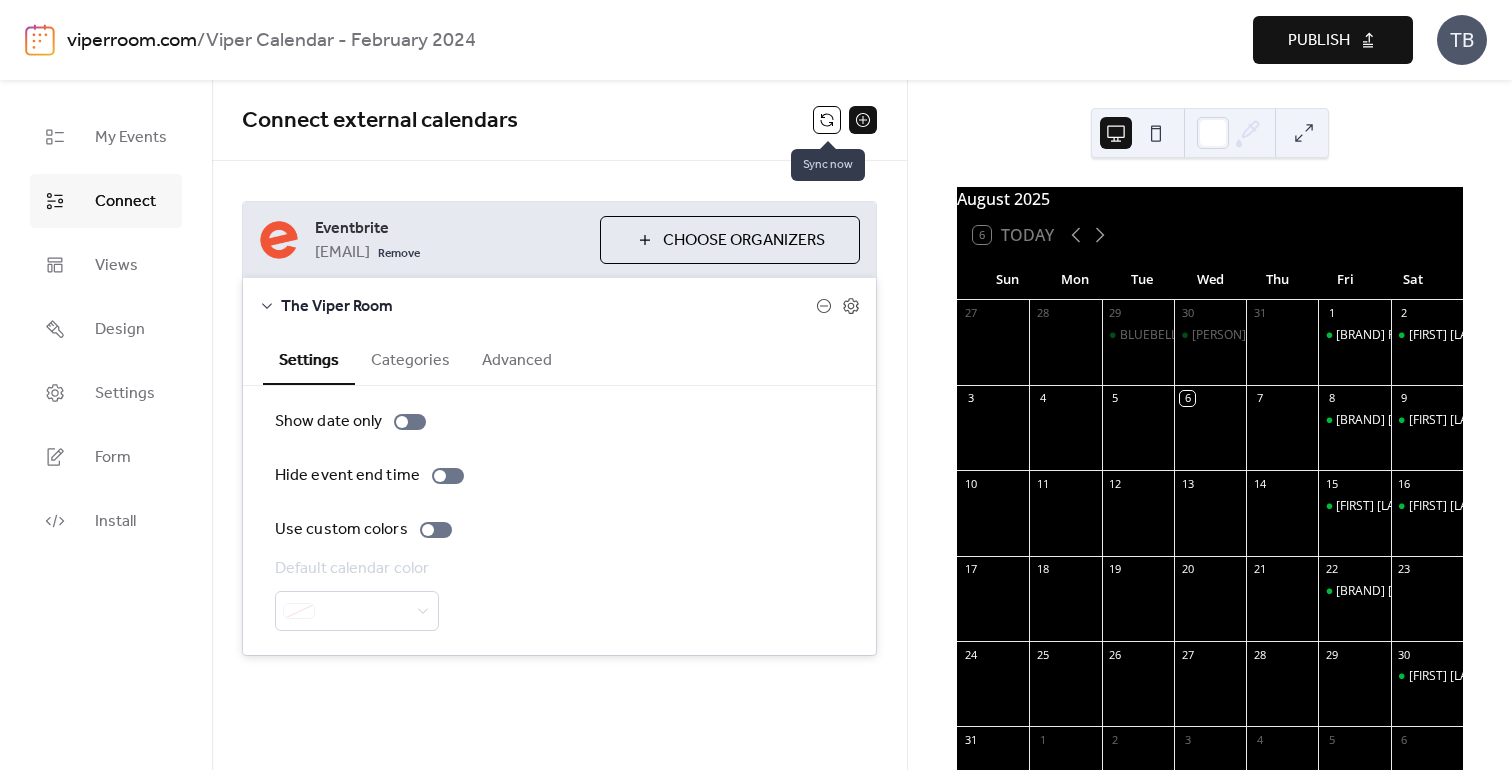 click at bounding box center (827, 120) 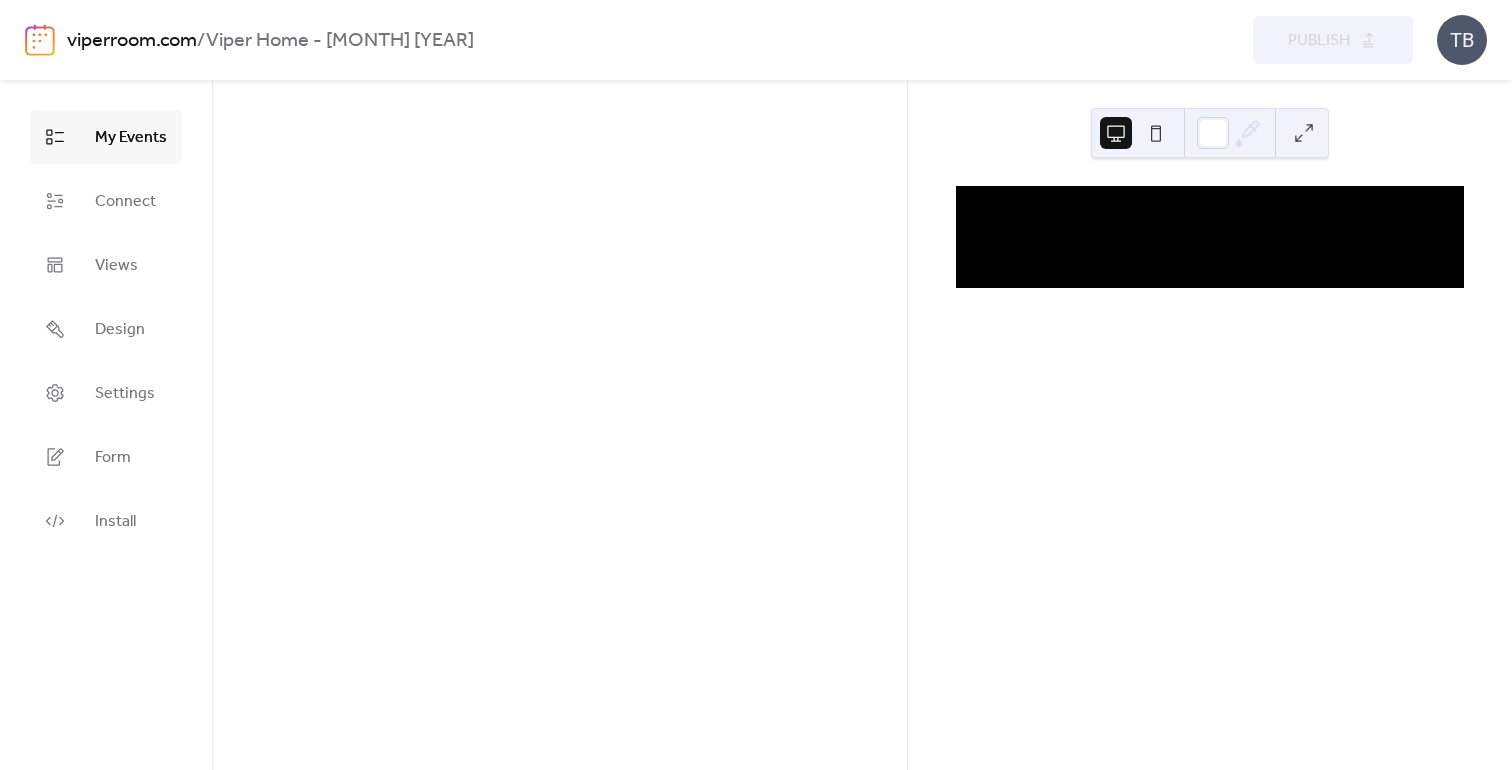 scroll, scrollTop: 0, scrollLeft: 0, axis: both 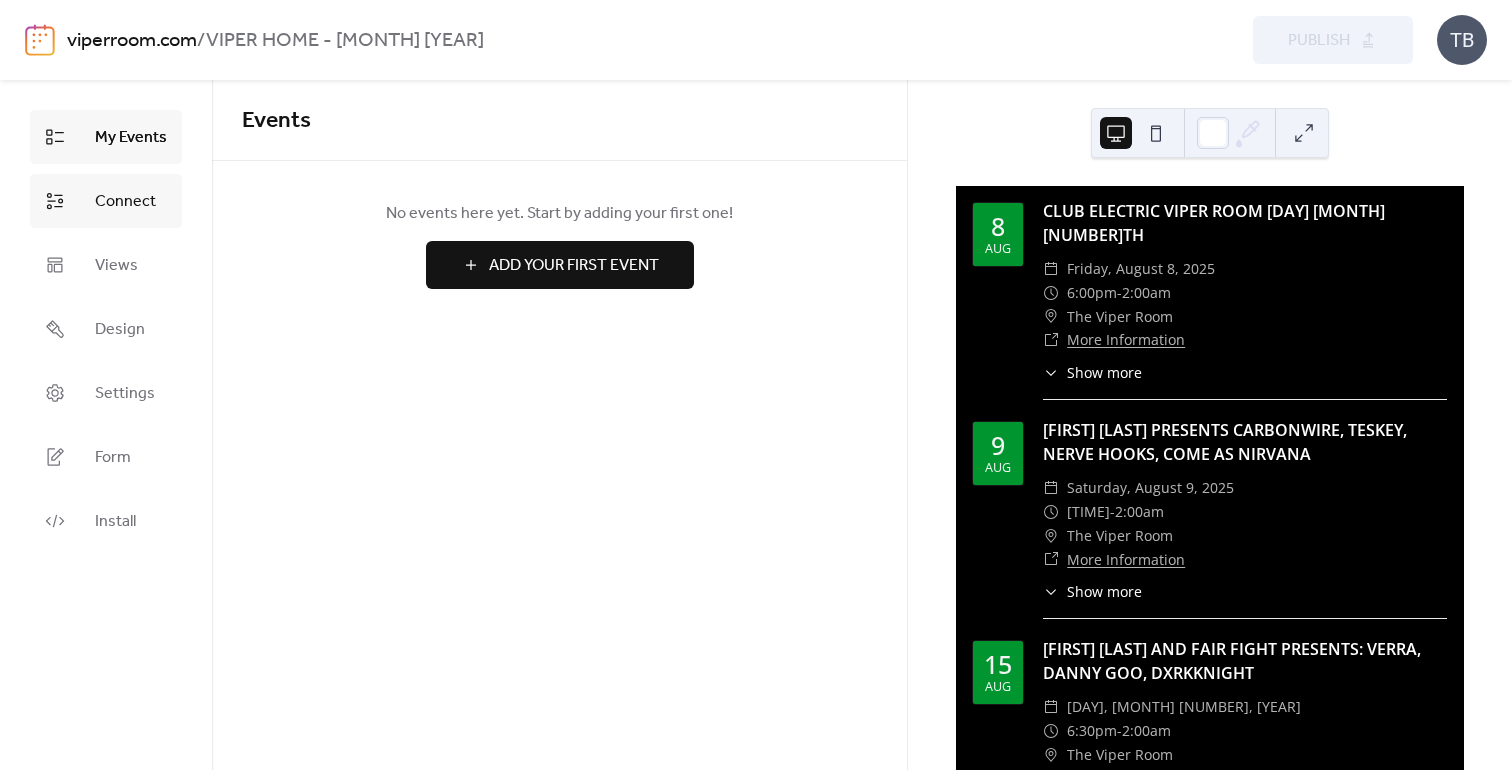 click on "Connect" at bounding box center [125, 202] 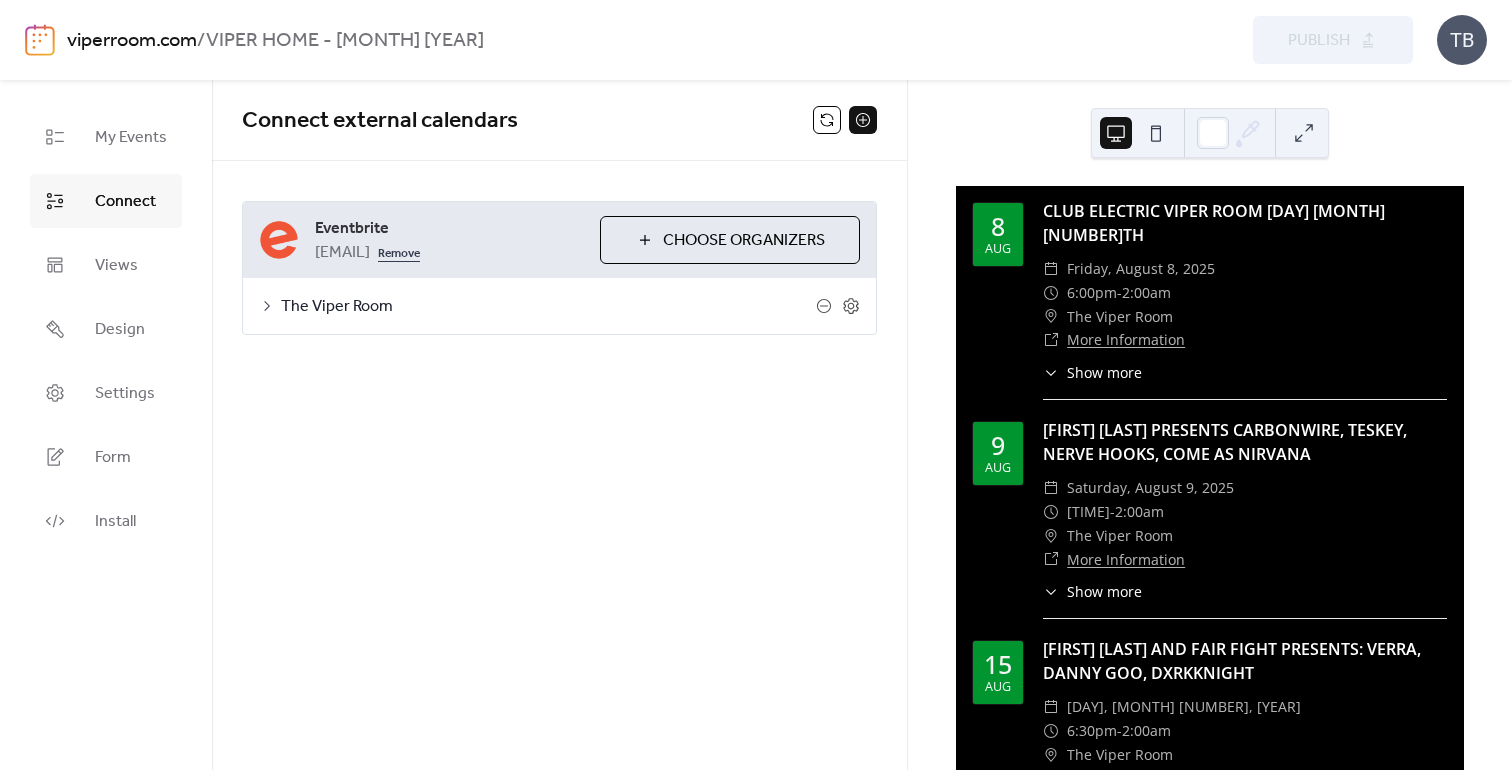 click on "Remove" at bounding box center (399, 252) 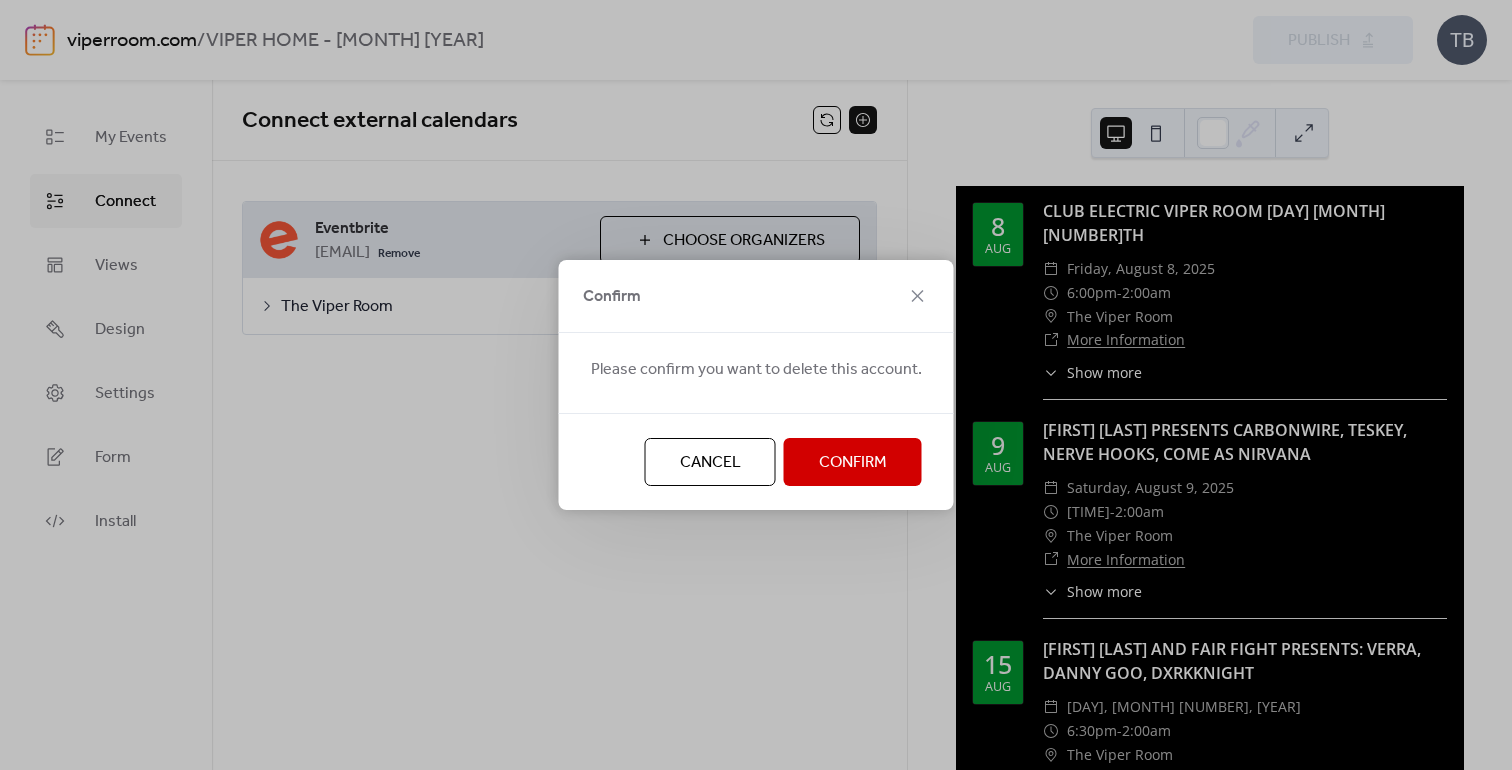 click on "Confirm" at bounding box center [853, 463] 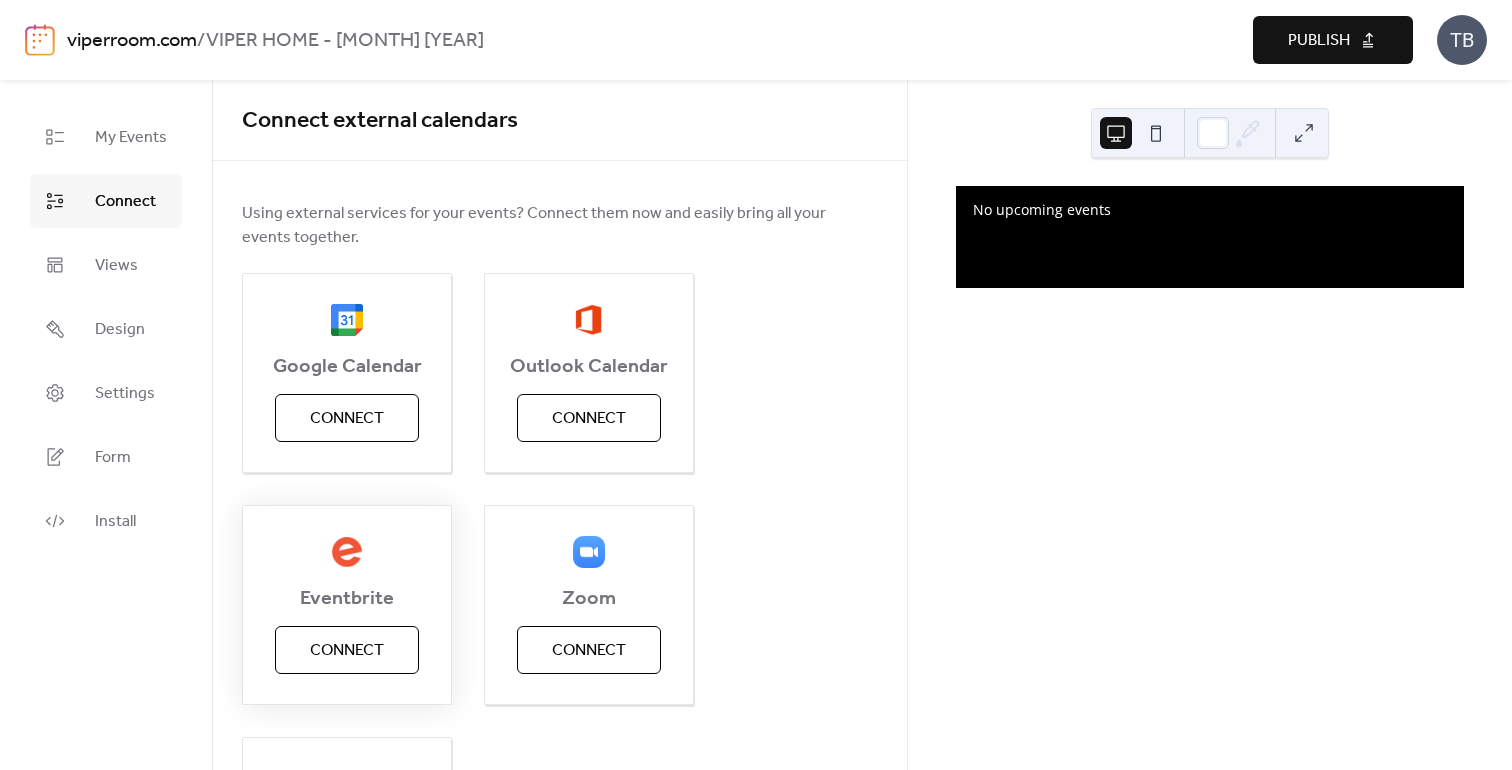 click on "Connect" at bounding box center [347, 651] 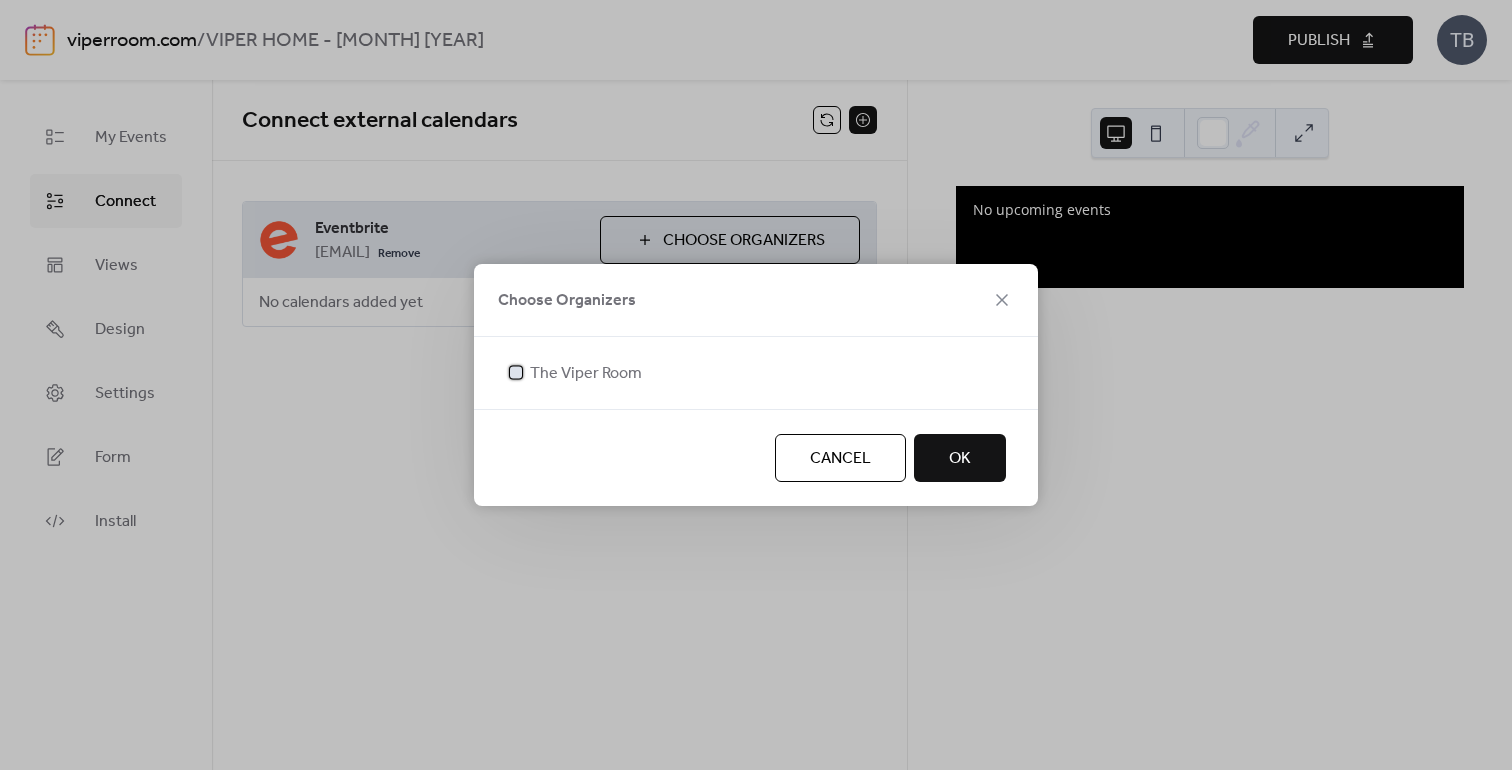 click at bounding box center (516, 372) 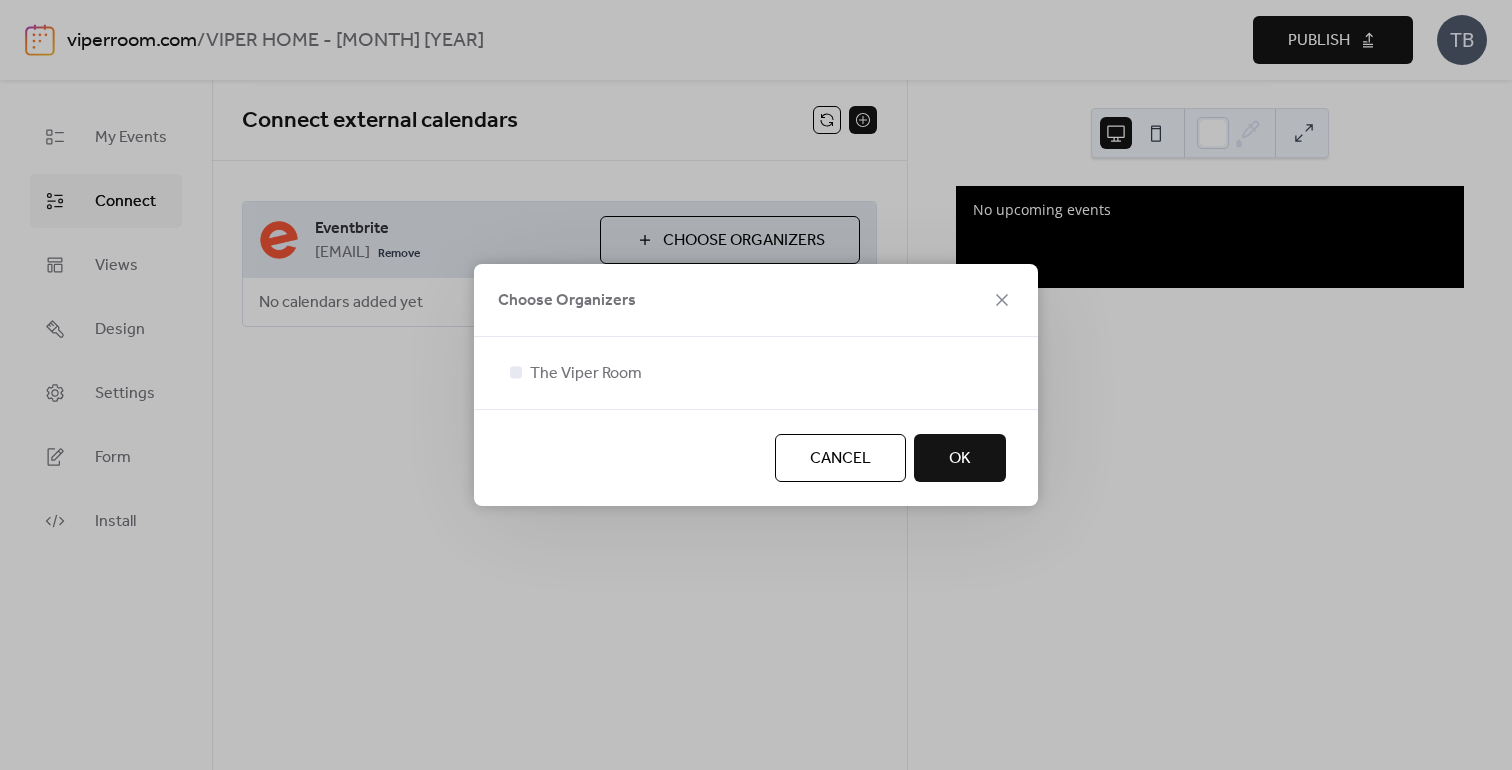 click on "OK" at bounding box center (960, 458) 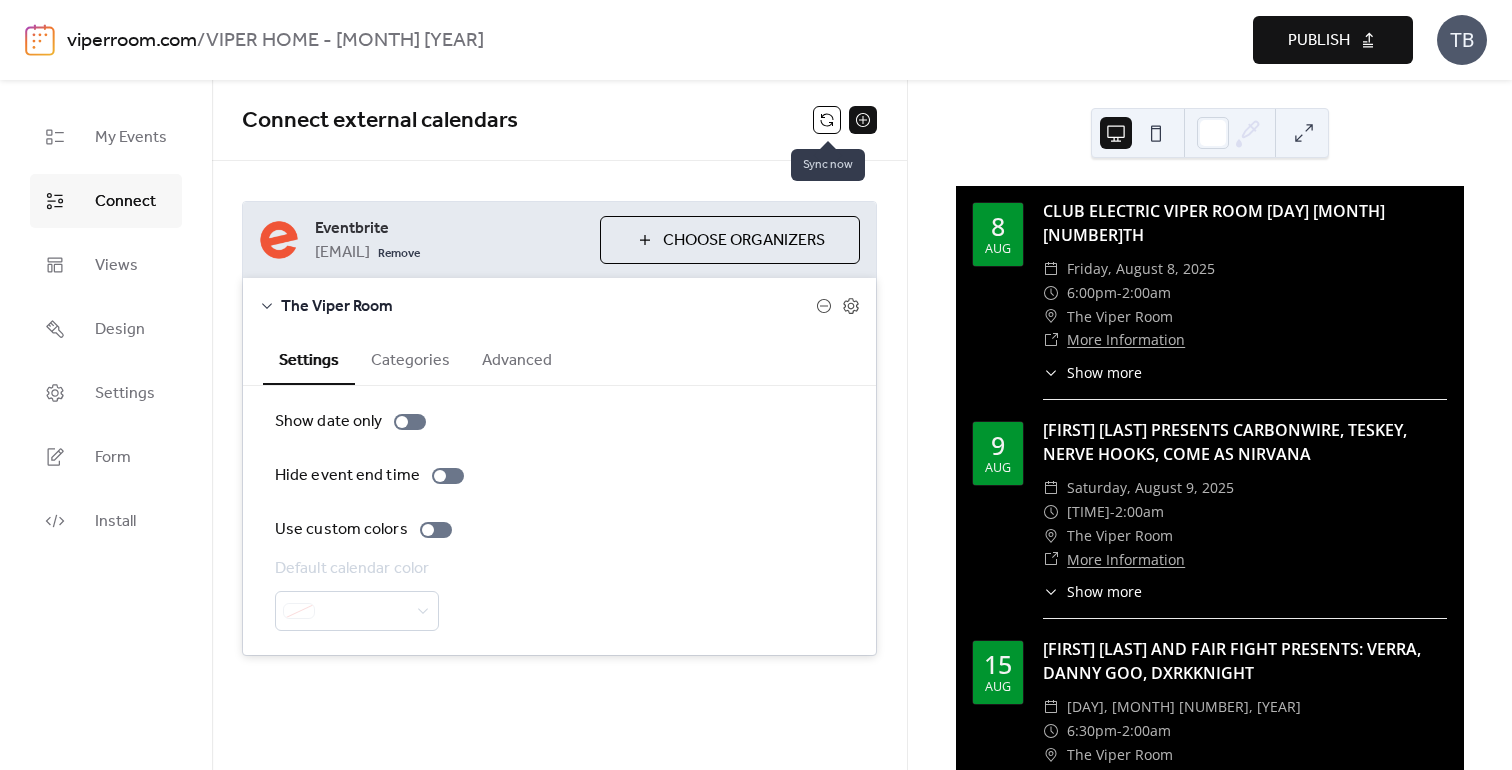 click at bounding box center (827, 120) 